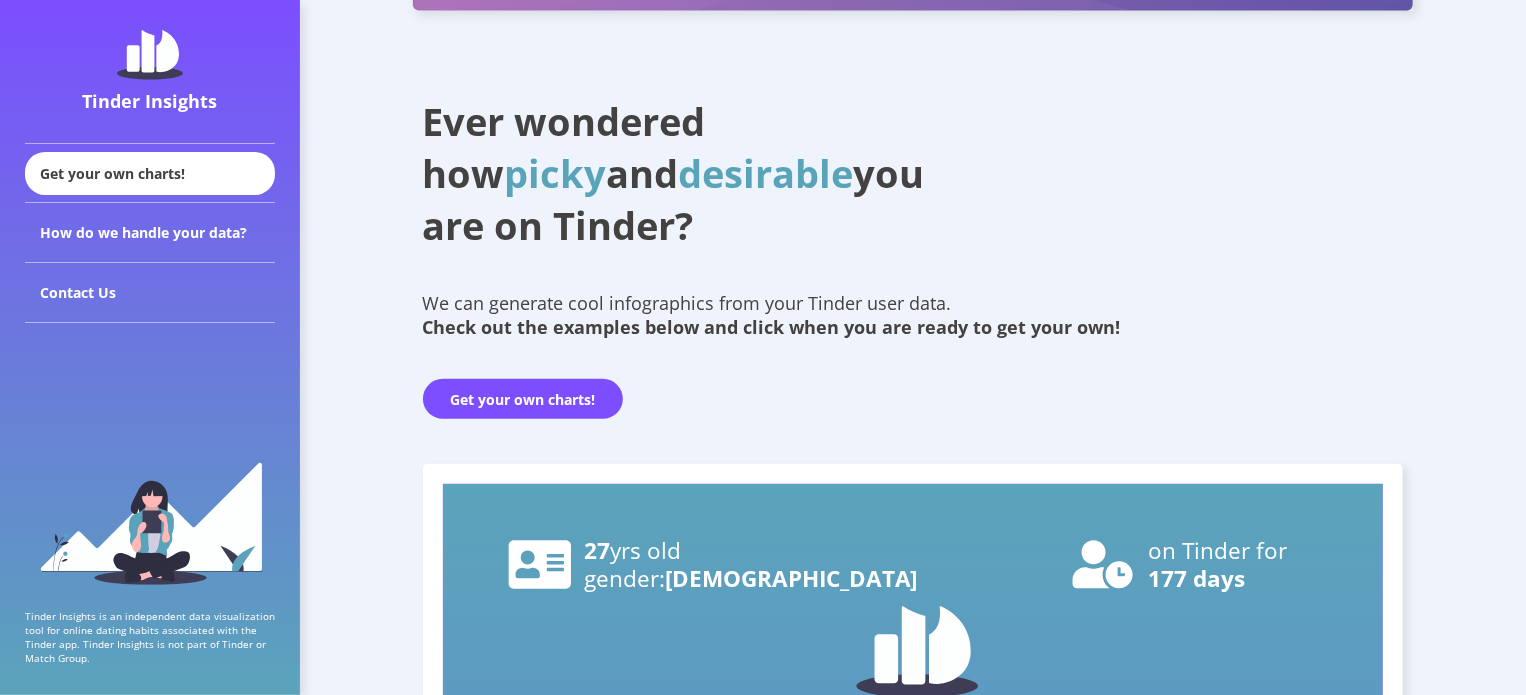 scroll, scrollTop: 290, scrollLeft: 0, axis: vertical 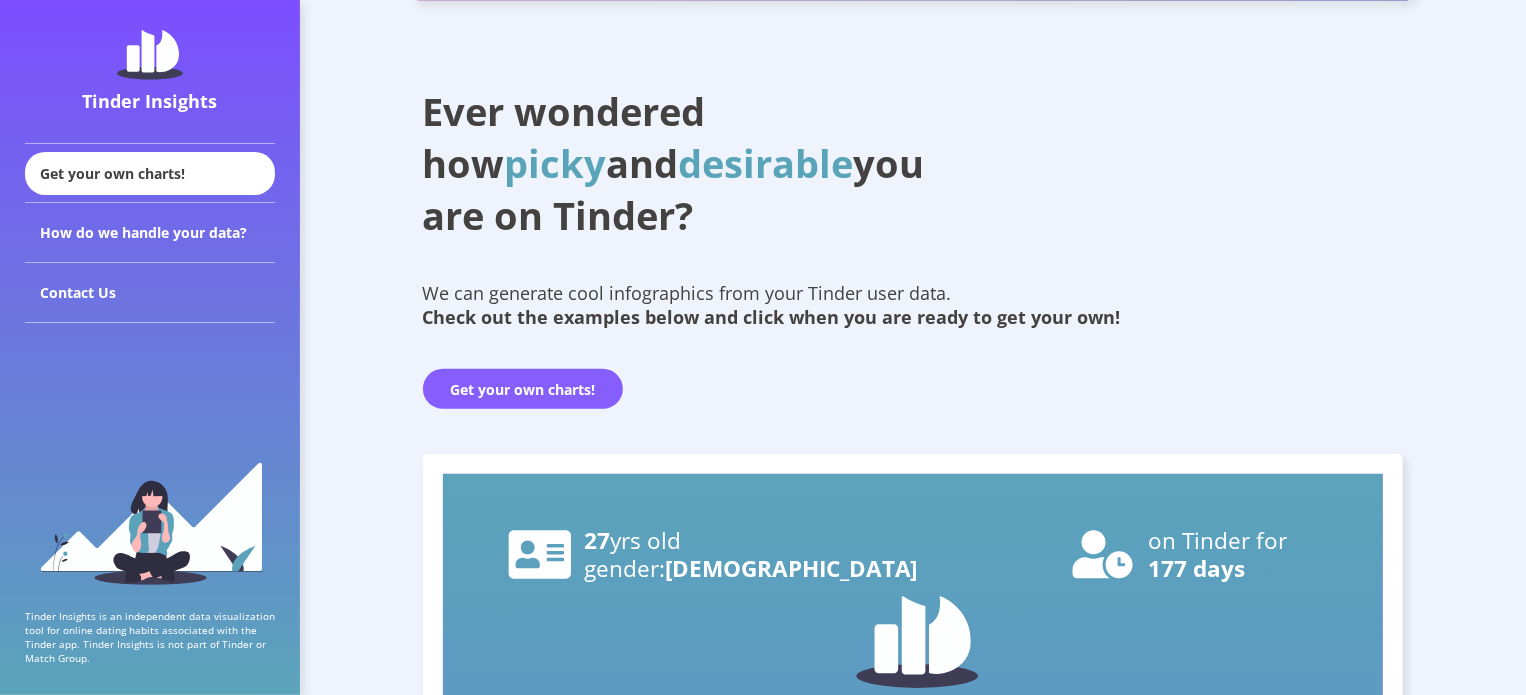 click on "Get your own charts!" at bounding box center (523, 389) 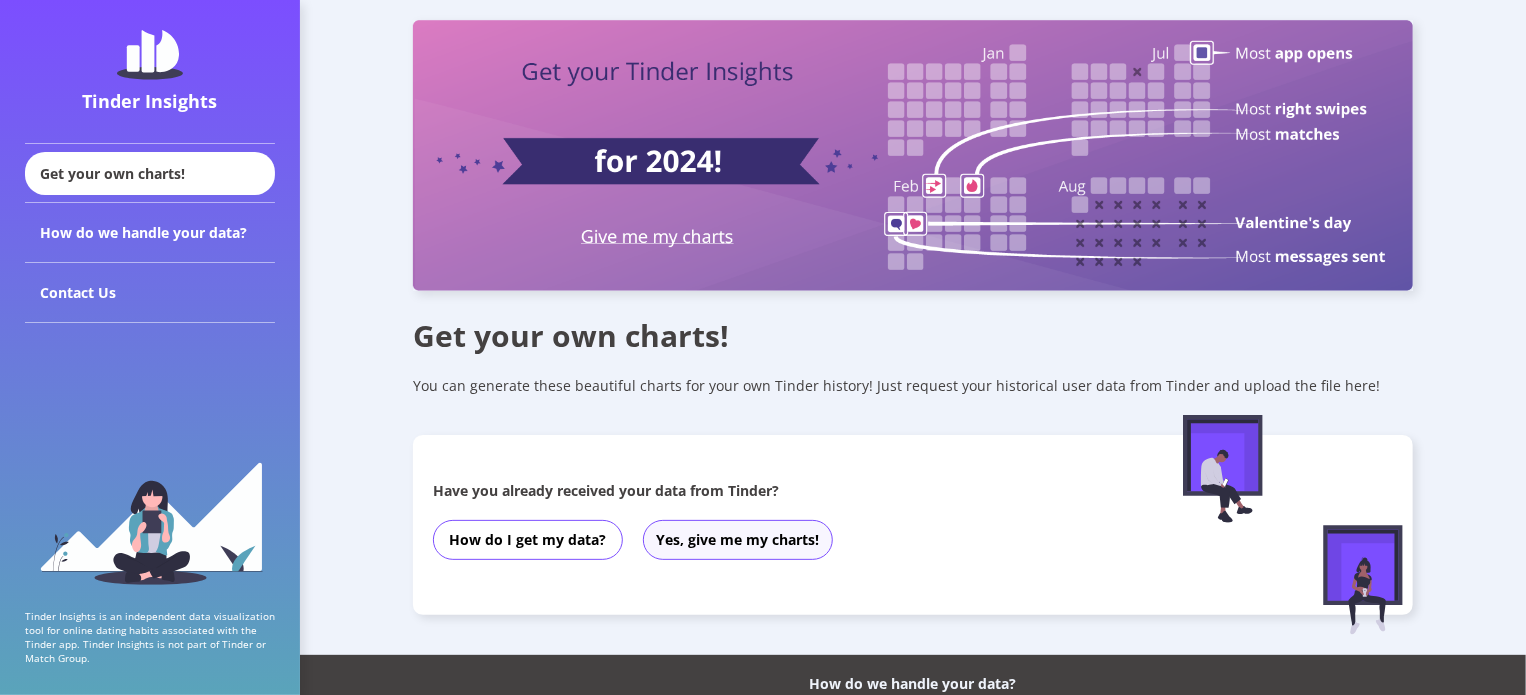 click on "Yes, give me my charts!" at bounding box center (738, 540) 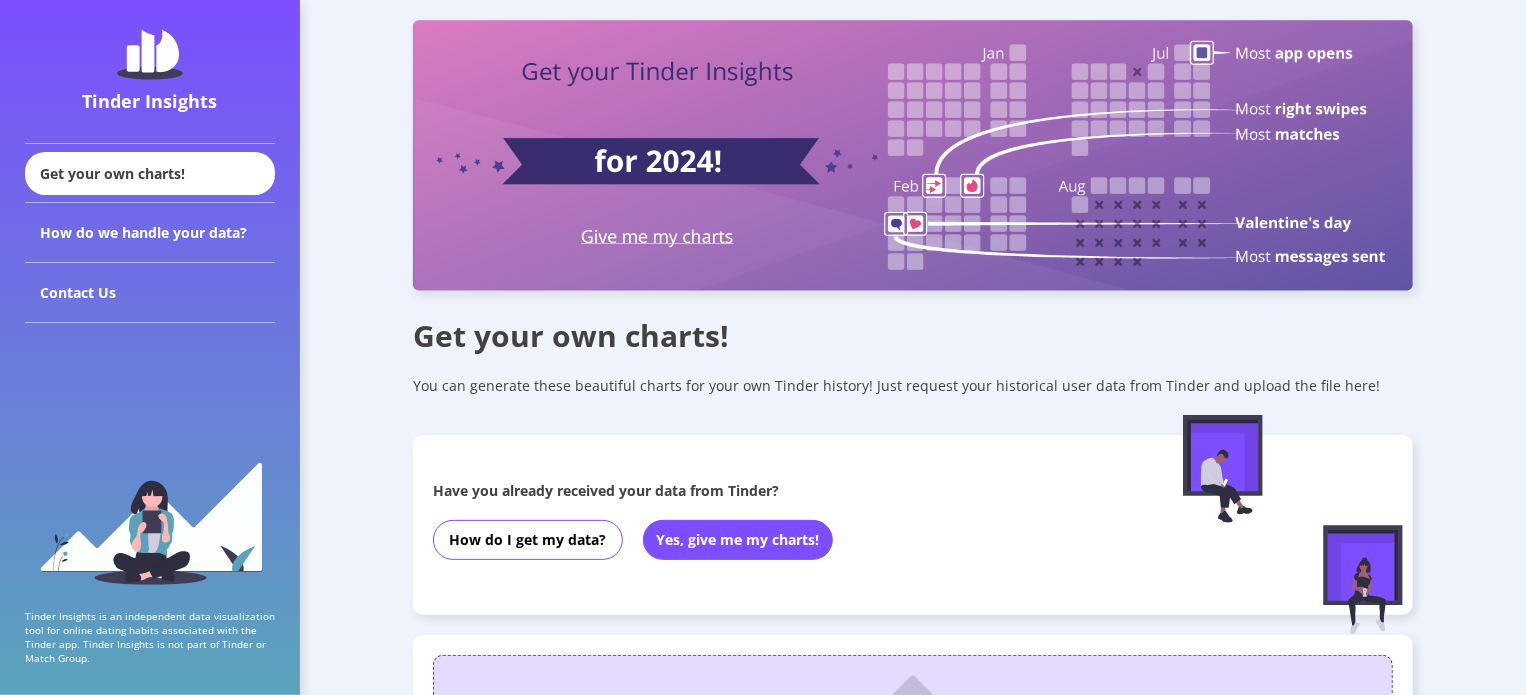 scroll, scrollTop: 498, scrollLeft: 0, axis: vertical 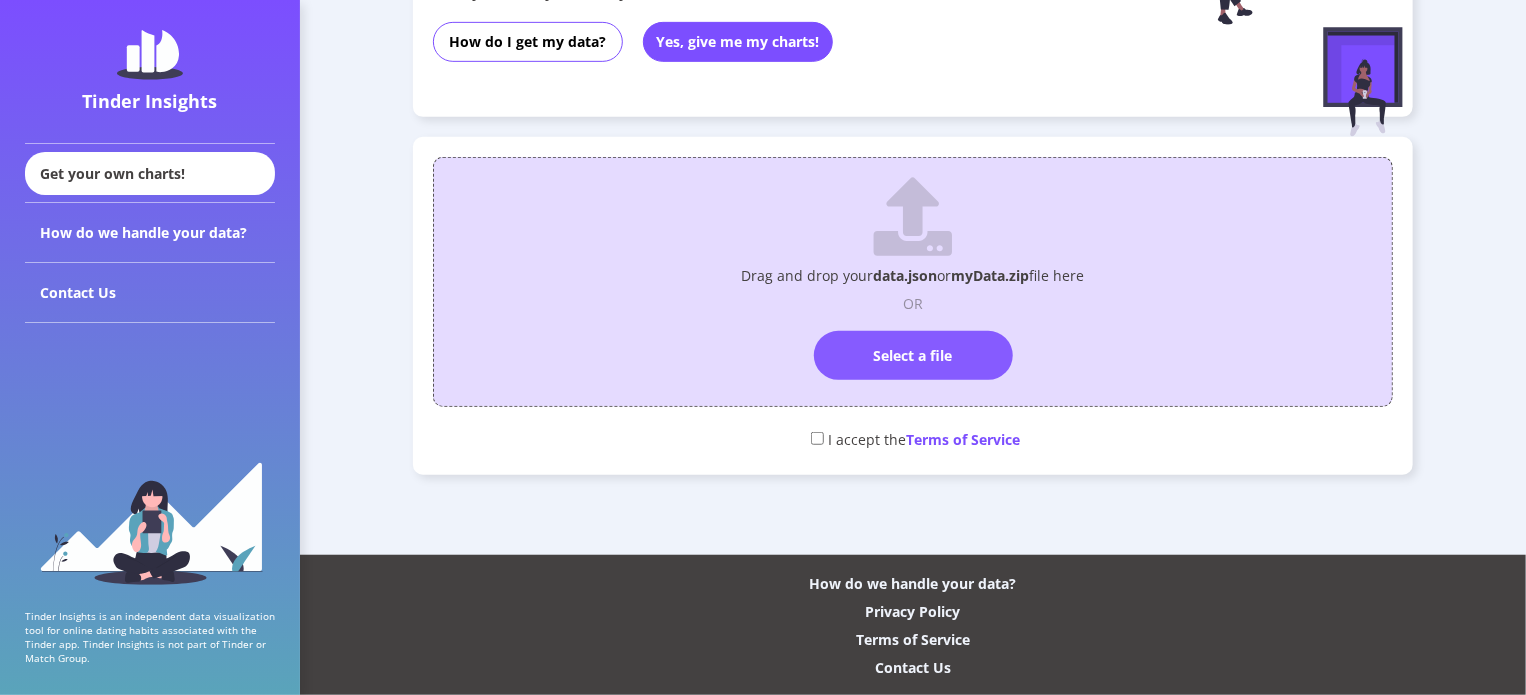 click on "Select a file" at bounding box center (913, 355) 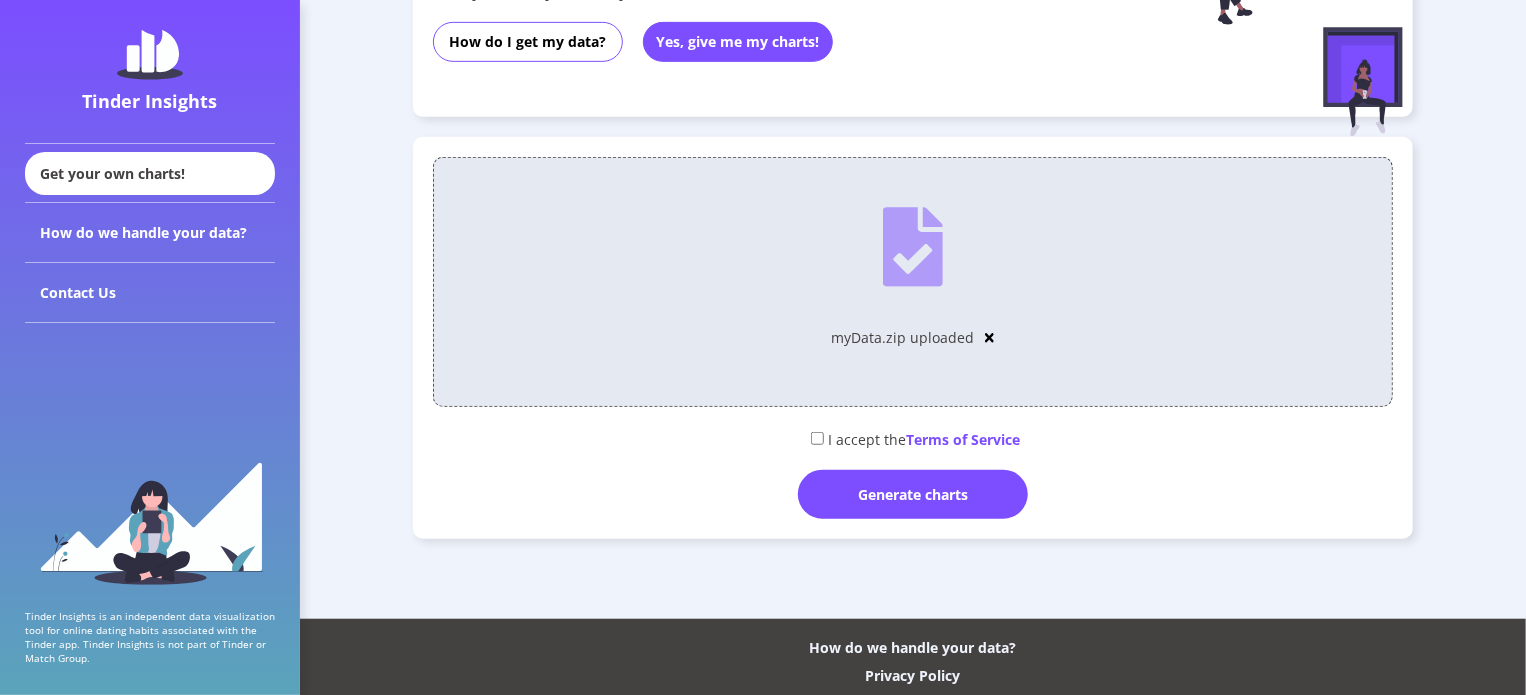 click at bounding box center (817, 438) 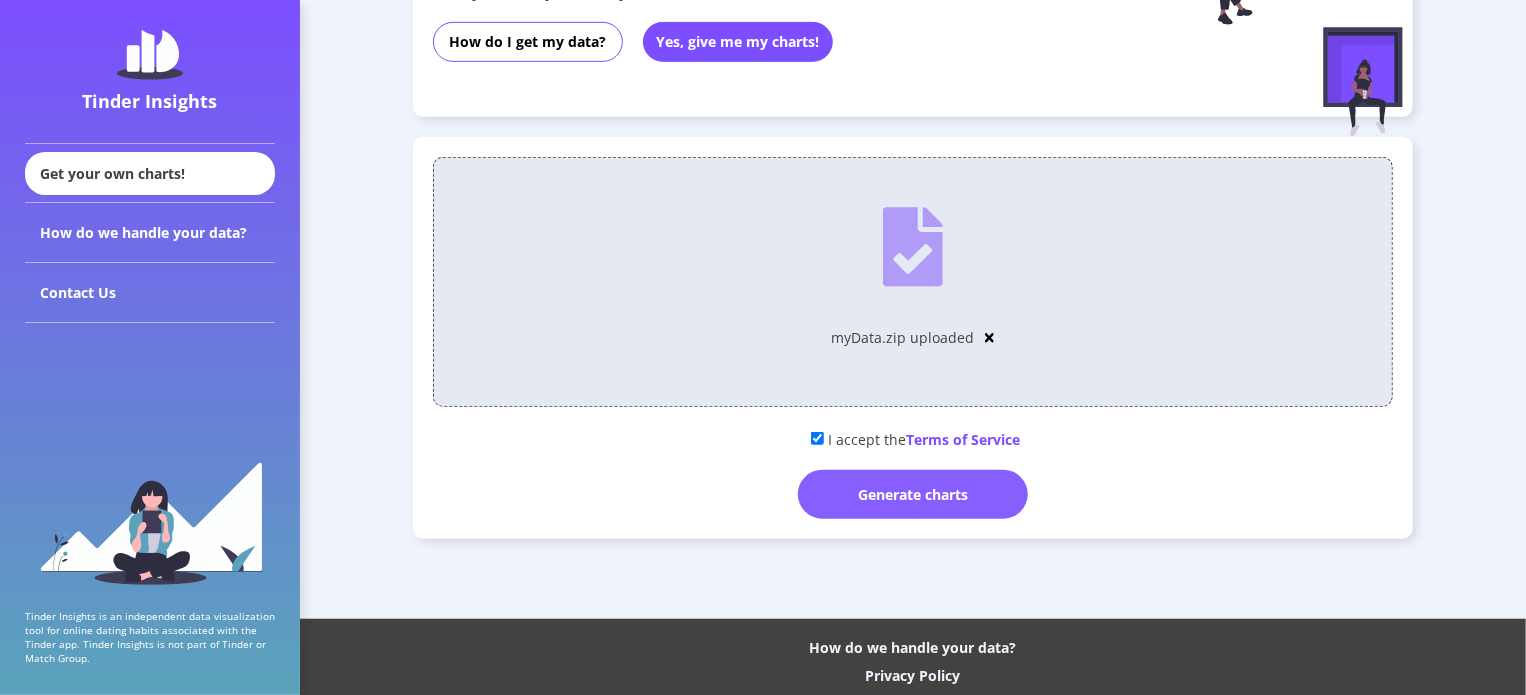 click on "Generate charts" at bounding box center (913, 494) 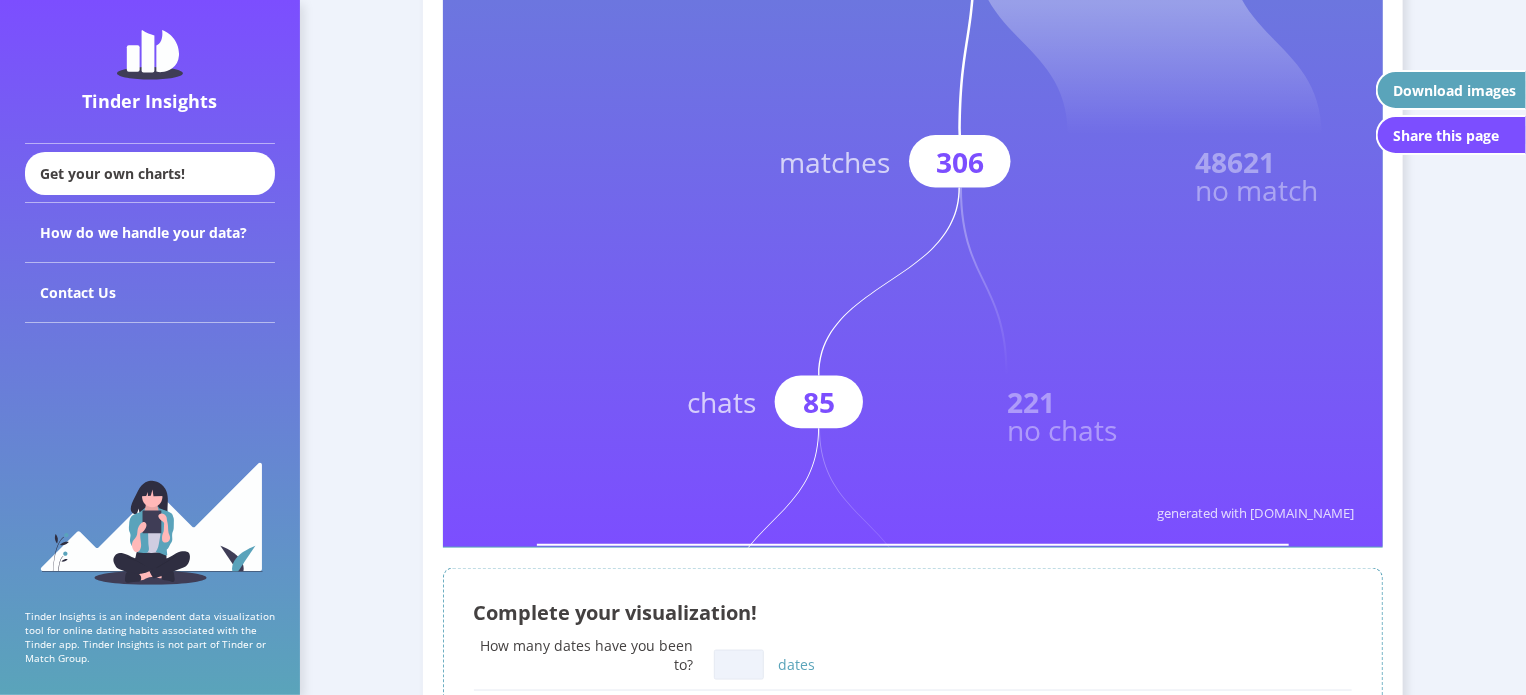 scroll, scrollTop: 1204, scrollLeft: 0, axis: vertical 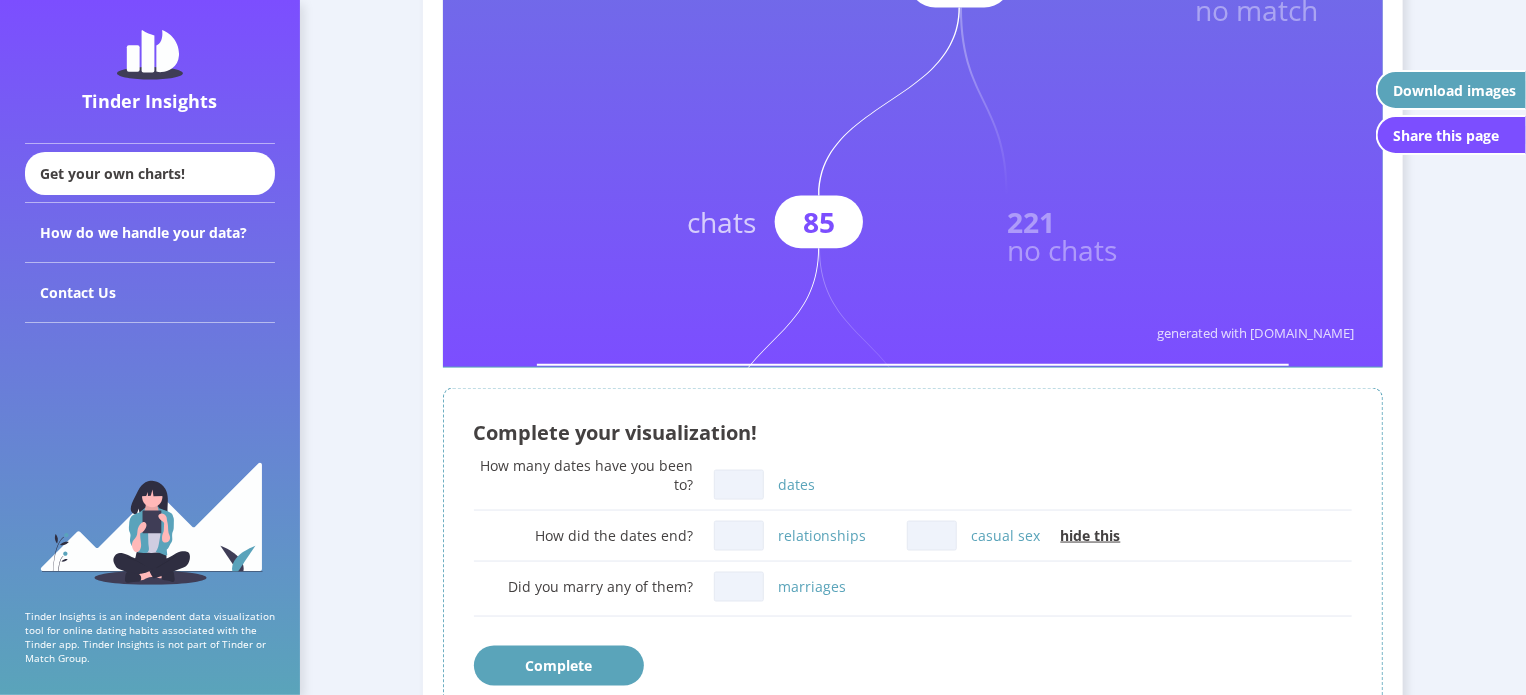 click on "dates" at bounding box center [739, 485] 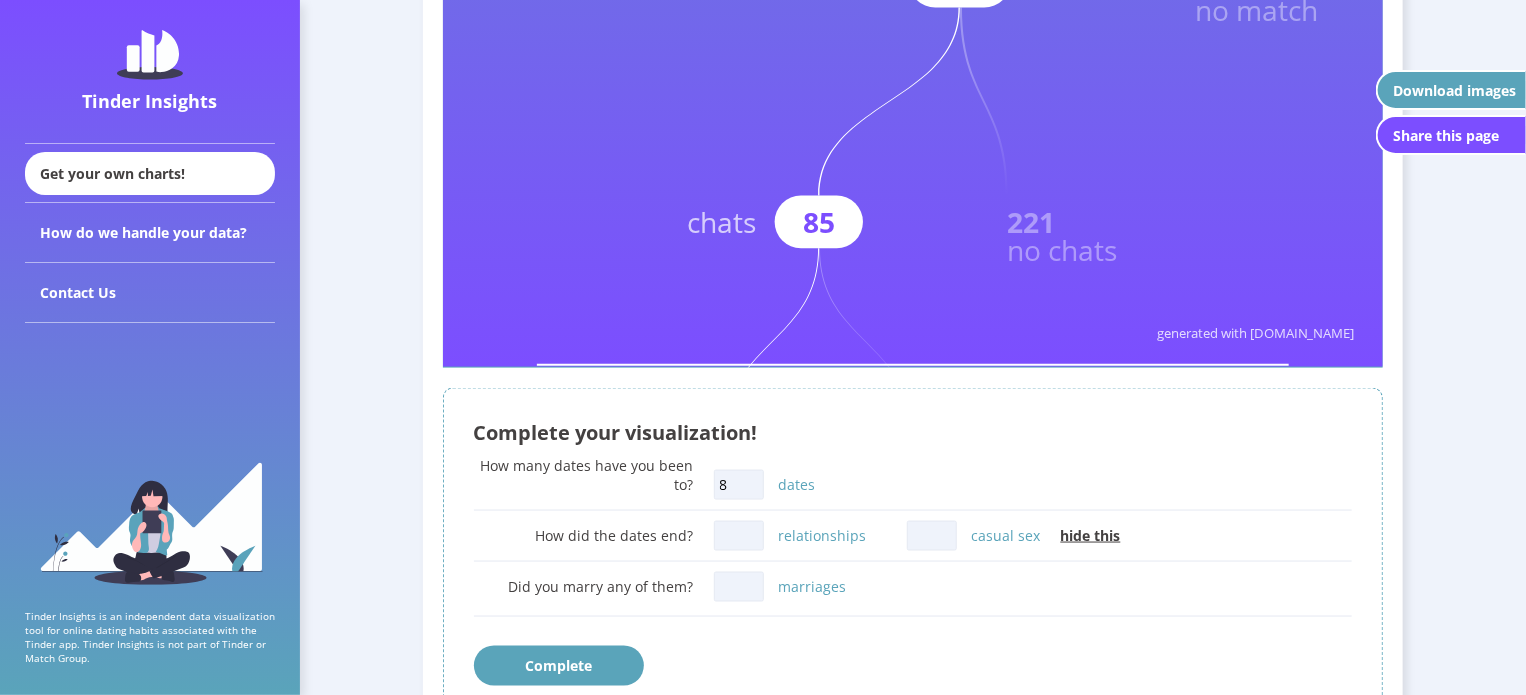 type on "8" 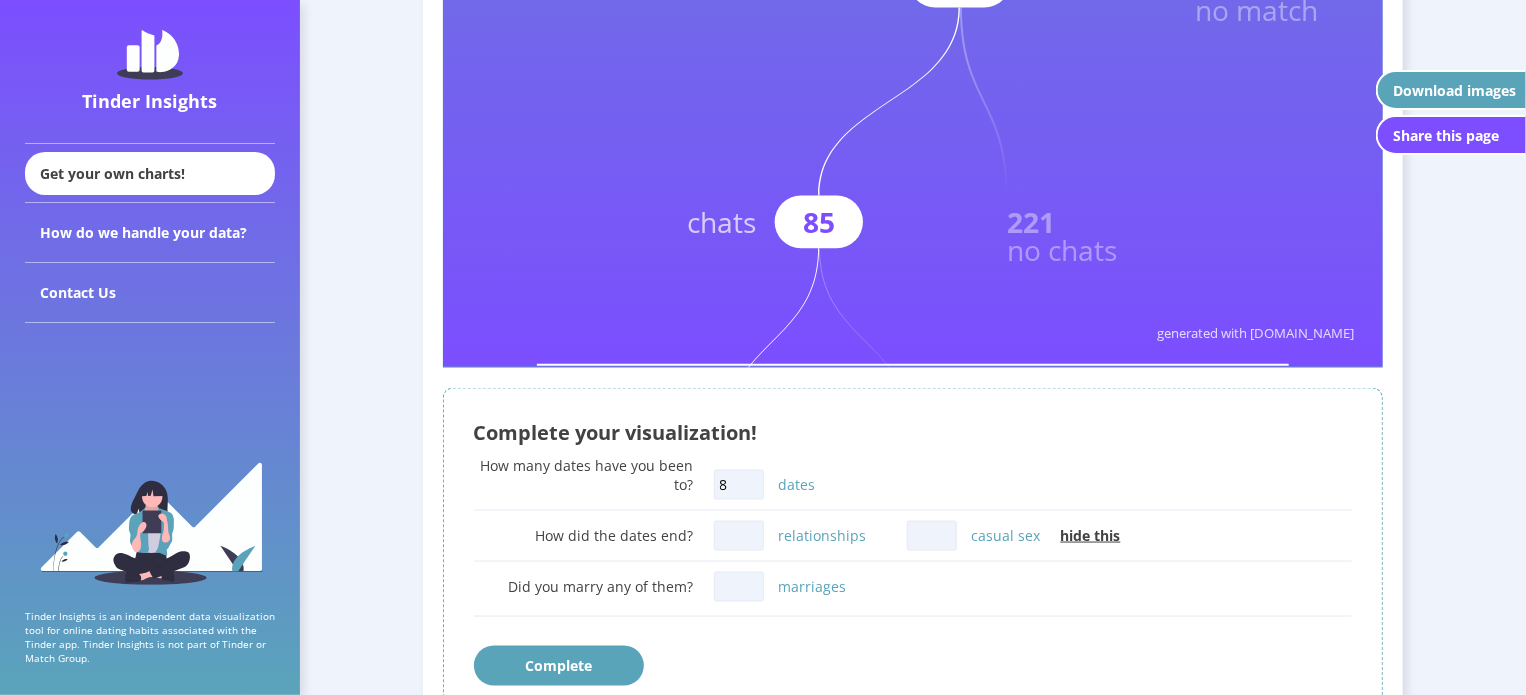 click on "relationships" at bounding box center (739, 536) 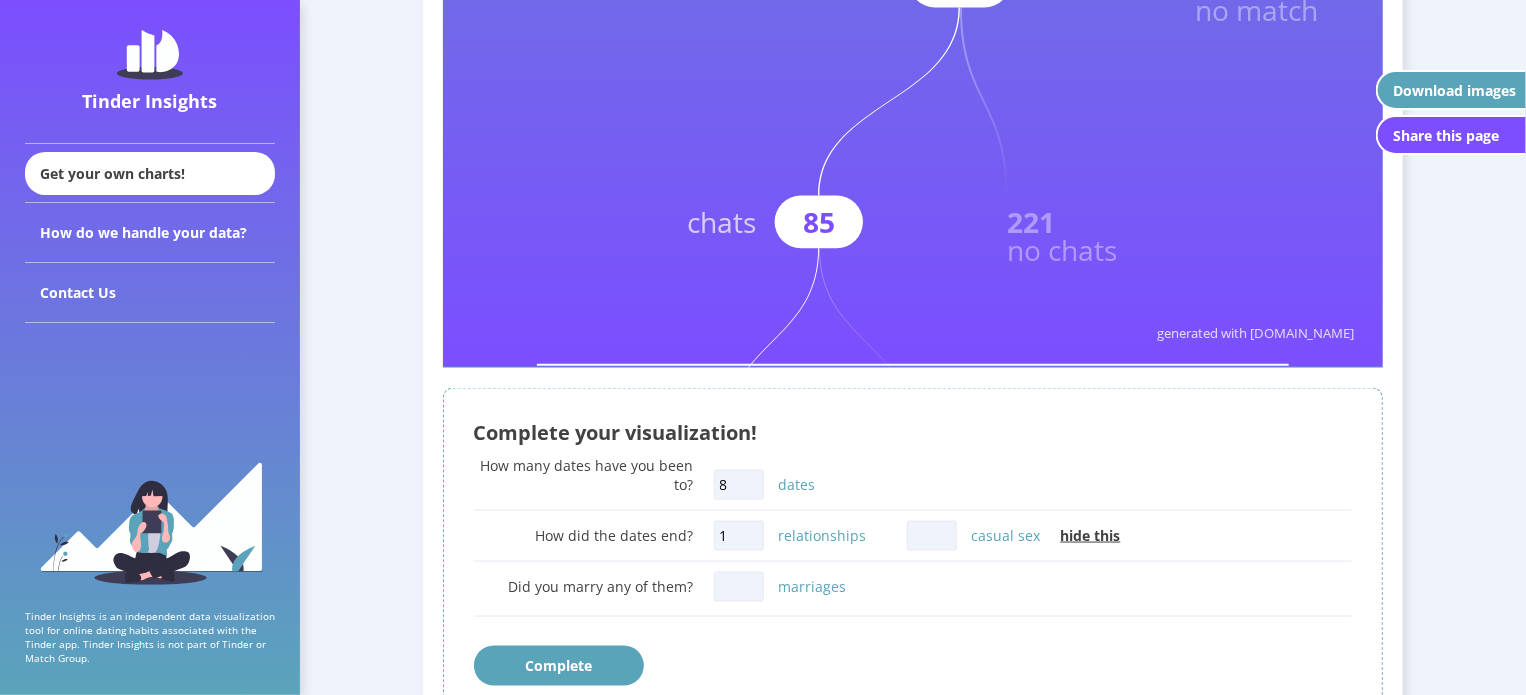 type on "1" 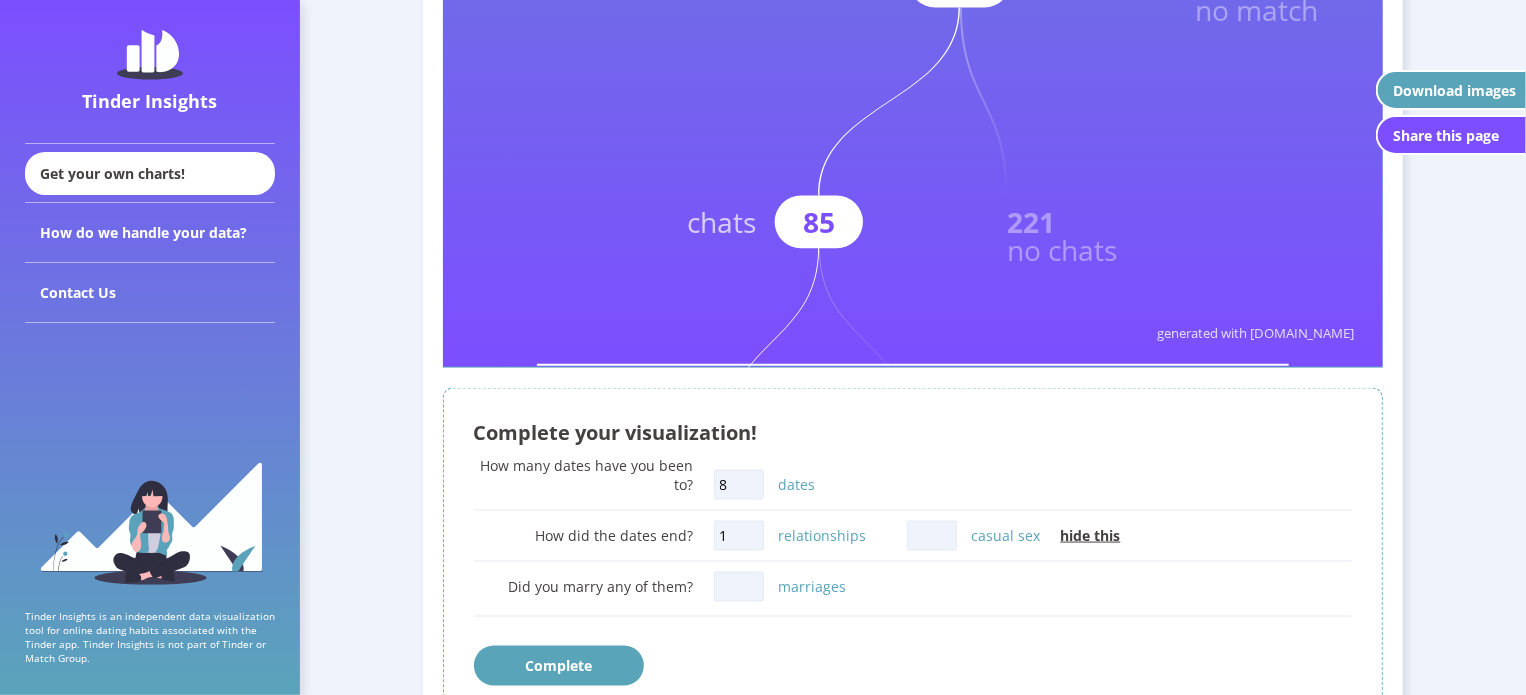 click on "casual sex" at bounding box center (932, 536) 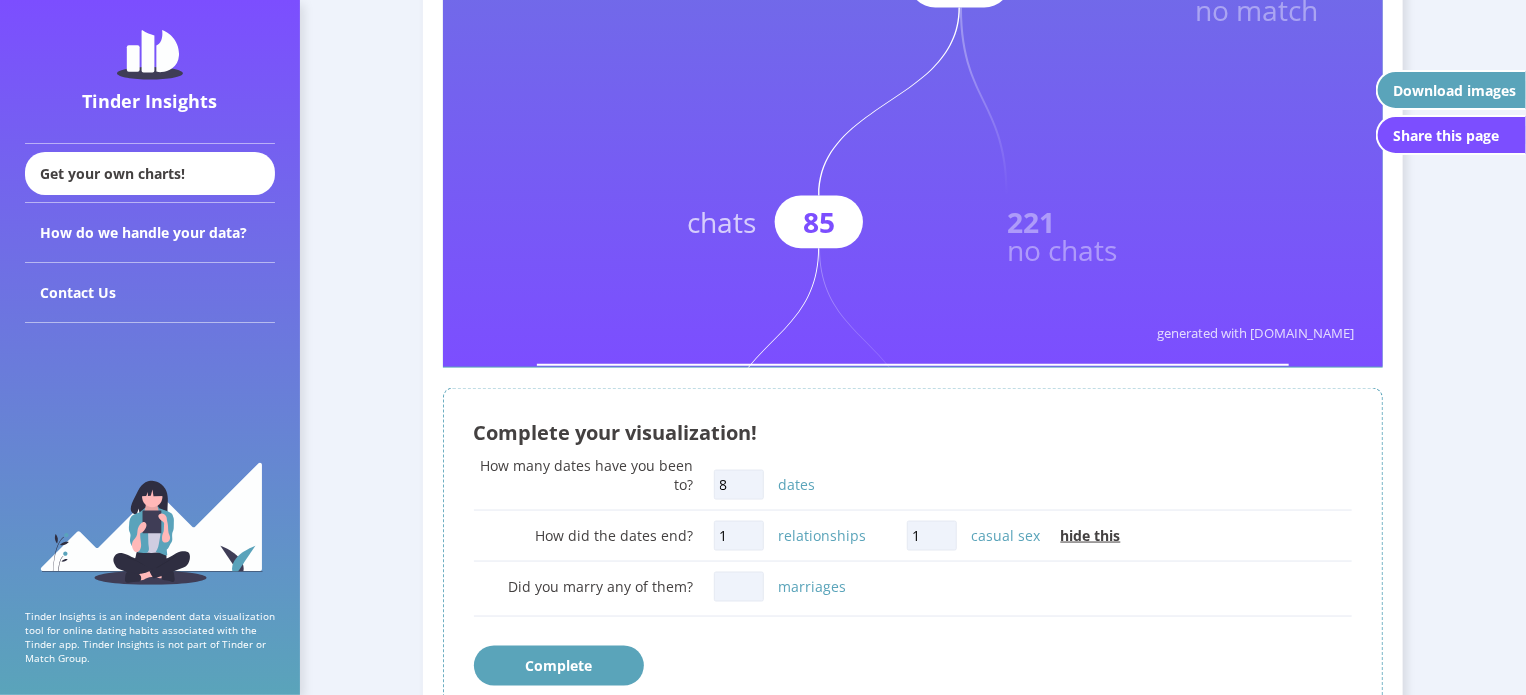type on "1" 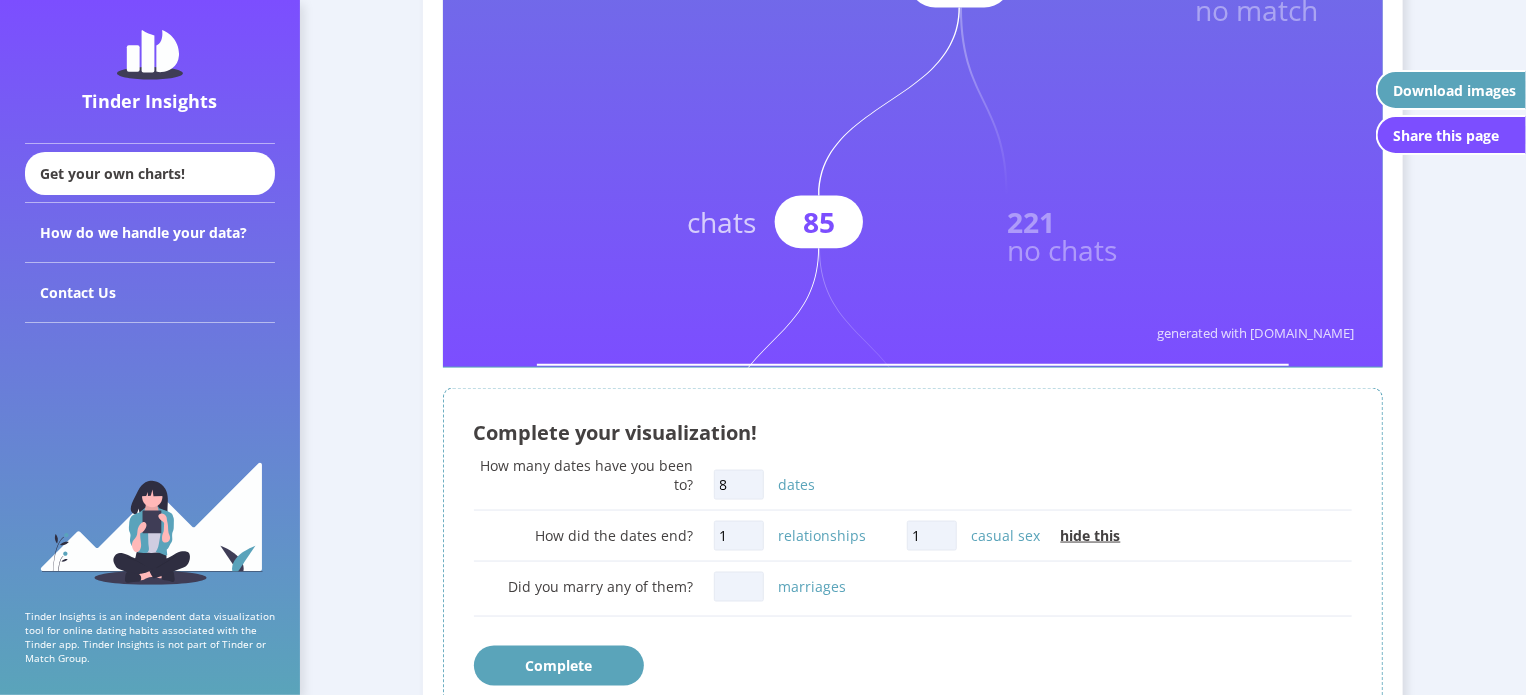 click on "marriages" at bounding box center [739, 587] 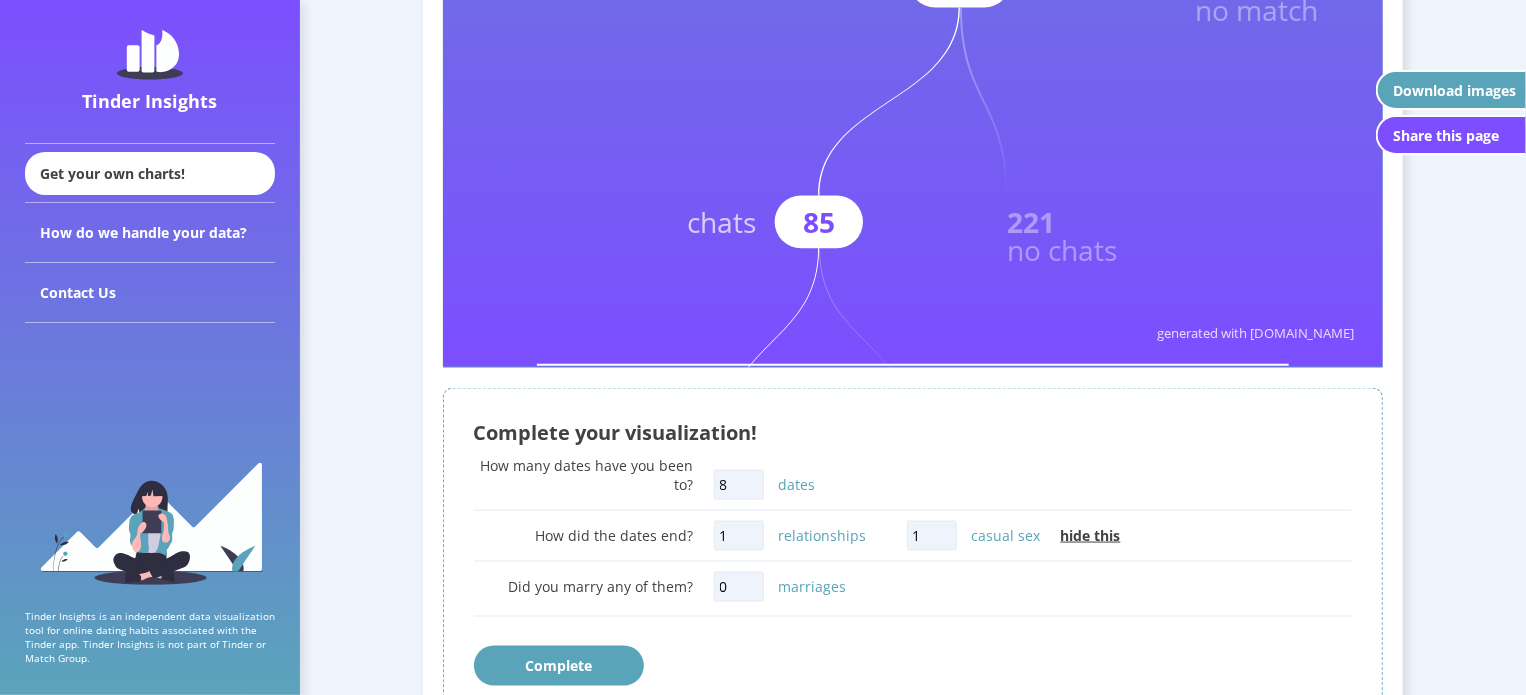 type on "0" 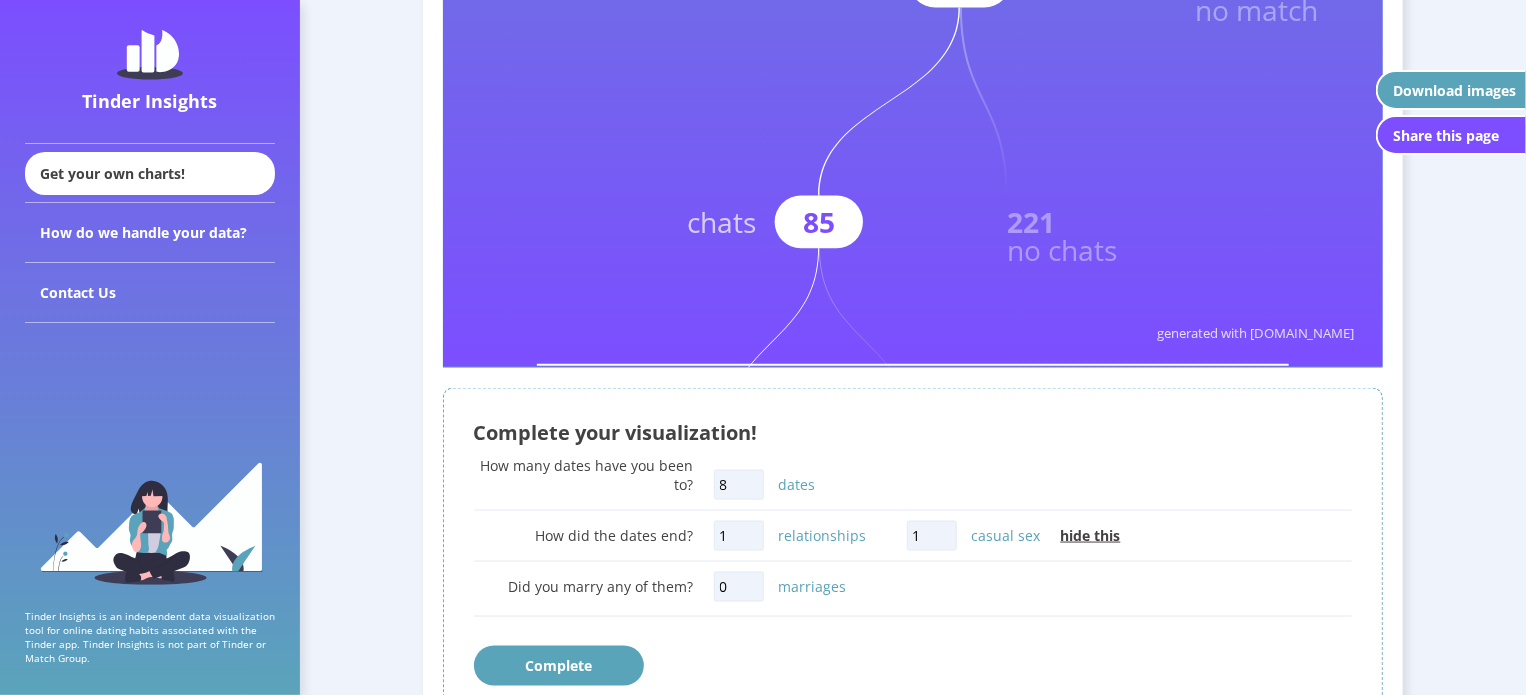 click on "Complete your visualization! How many dates have you been to? 8 dates How did the dates end? 1 relationships 1 casual sex hide this Did you marry any of them? 0 marriages Complete" at bounding box center [913, 552] 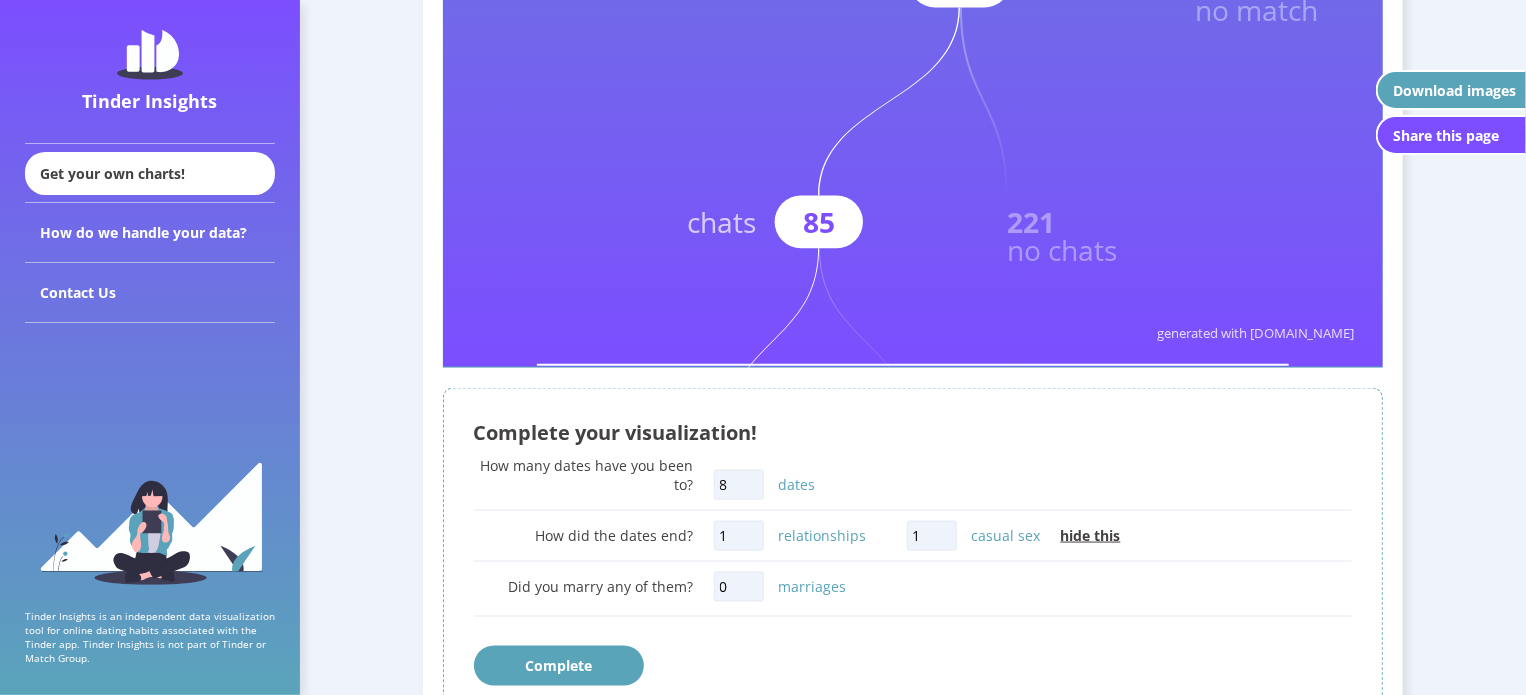 click on "Complete" at bounding box center (559, 666) 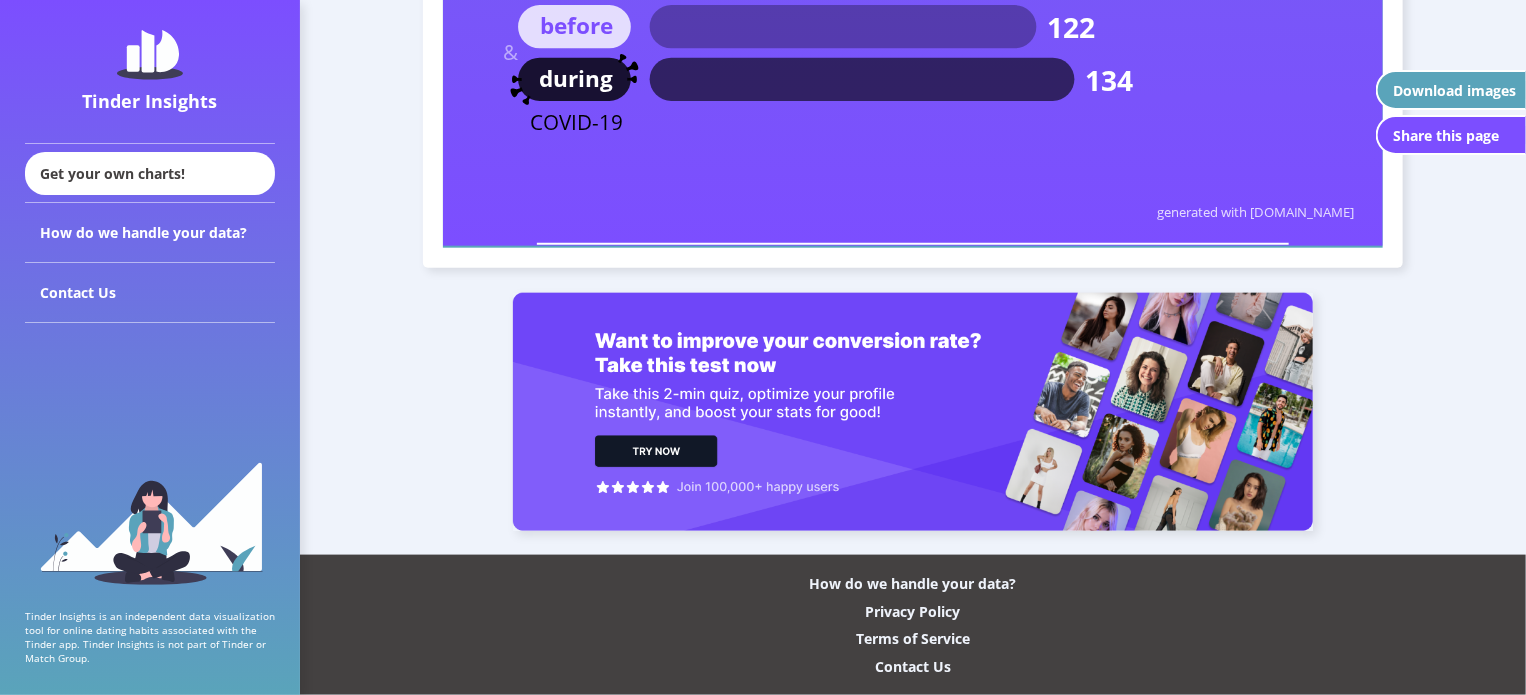 scroll, scrollTop: 12438, scrollLeft: 0, axis: vertical 